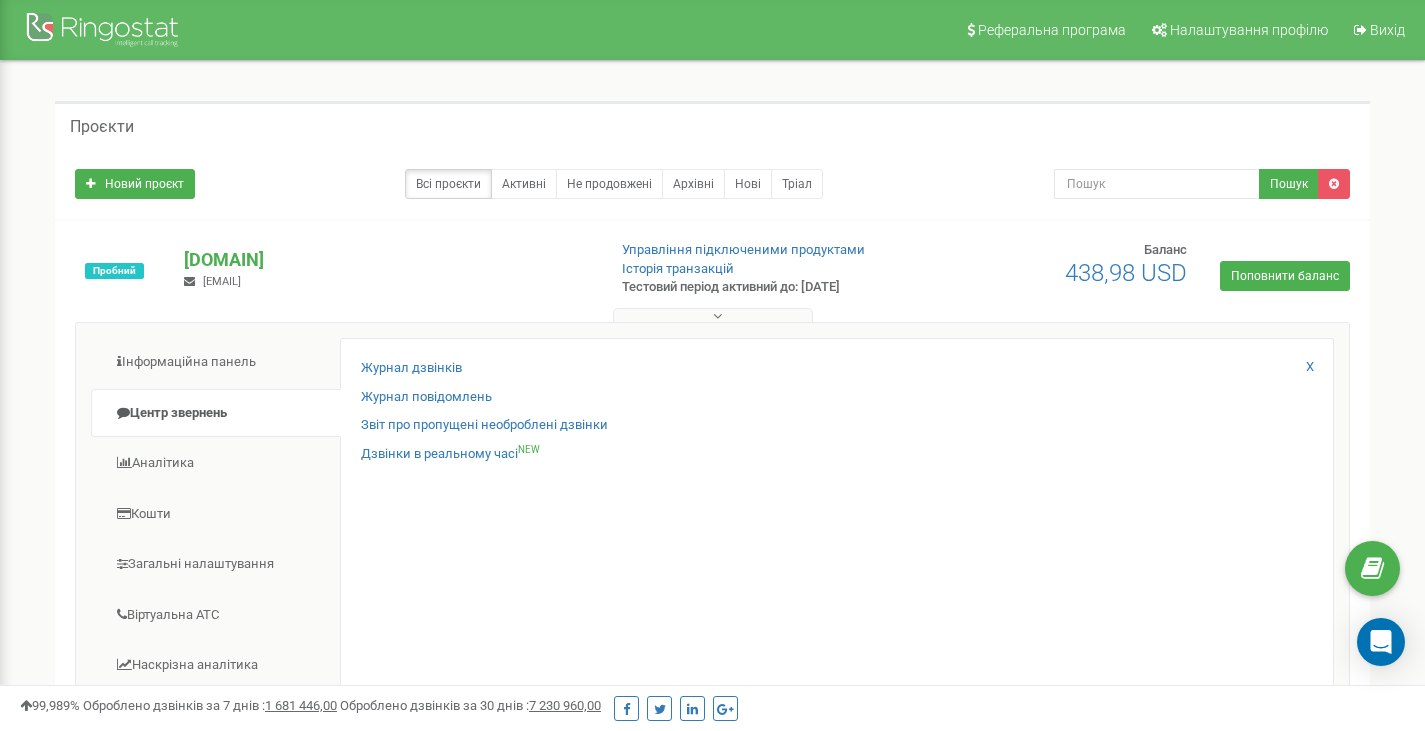 click on "Журнал дзвінків" at bounding box center (411, 368) 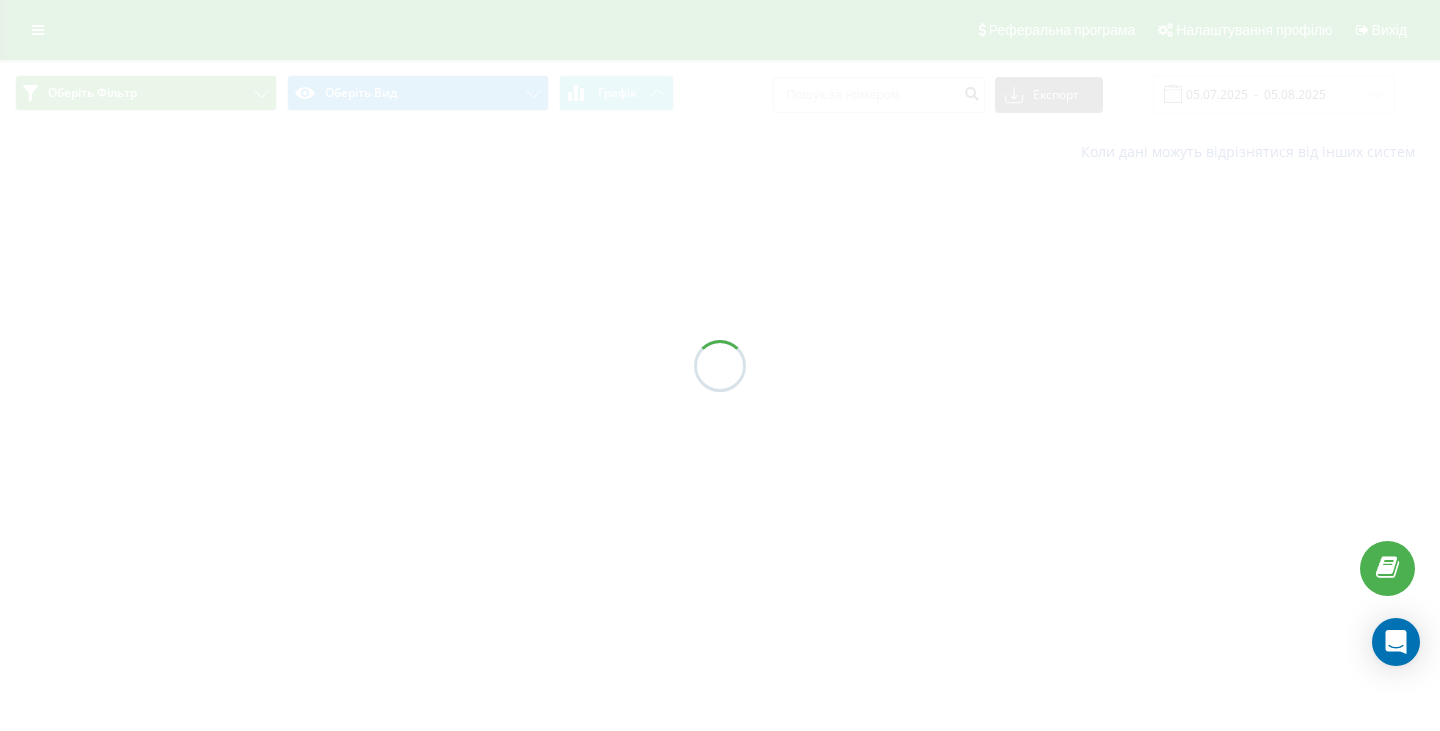 scroll, scrollTop: 0, scrollLeft: 0, axis: both 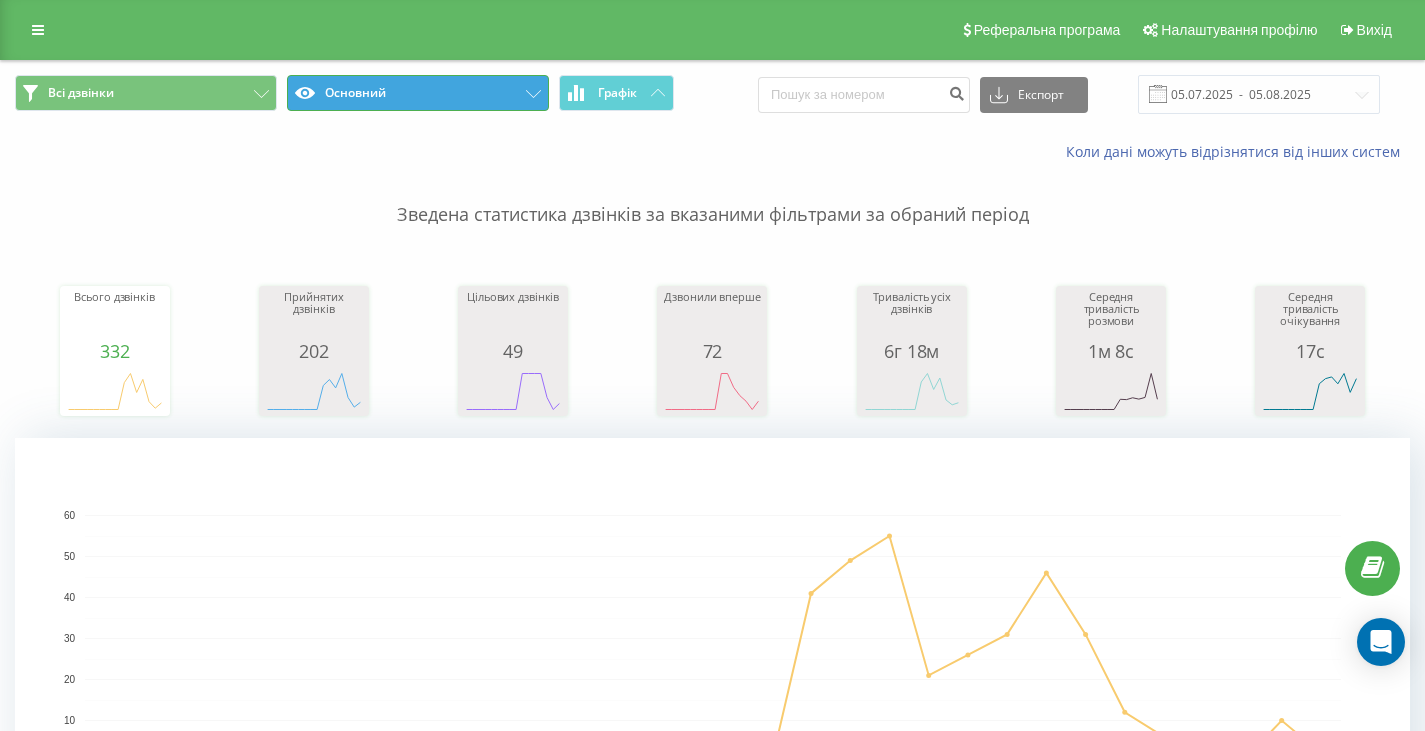 click on "Основний" at bounding box center (418, 93) 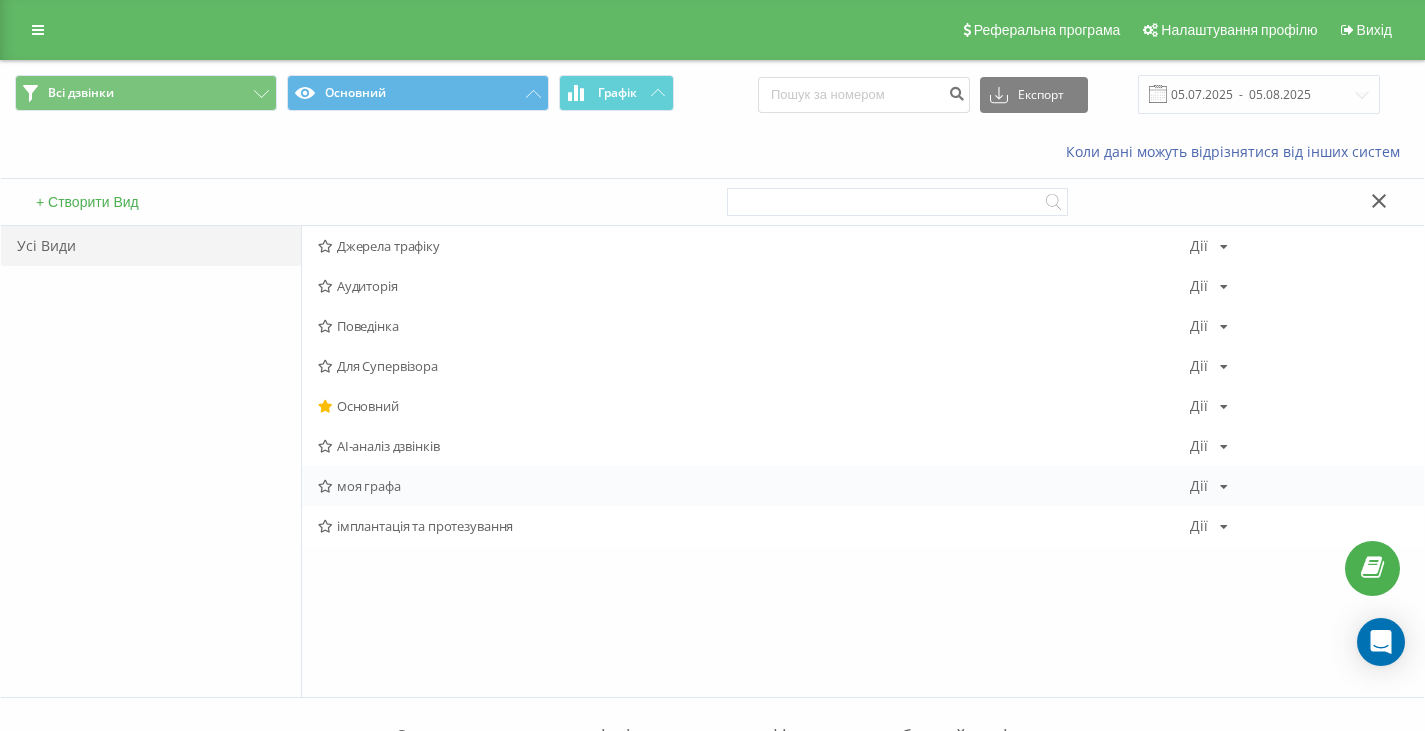click on "моя графа" at bounding box center [754, 486] 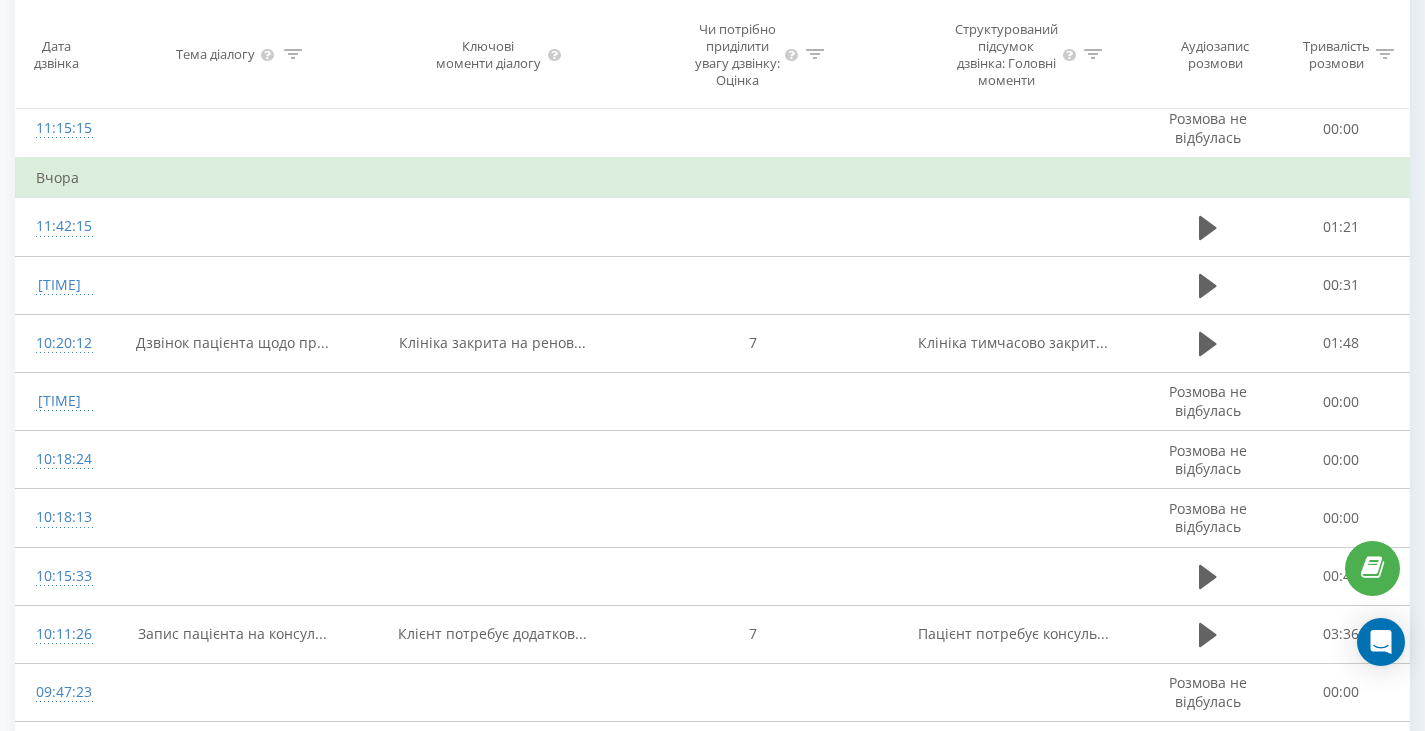 scroll, scrollTop: 984, scrollLeft: 0, axis: vertical 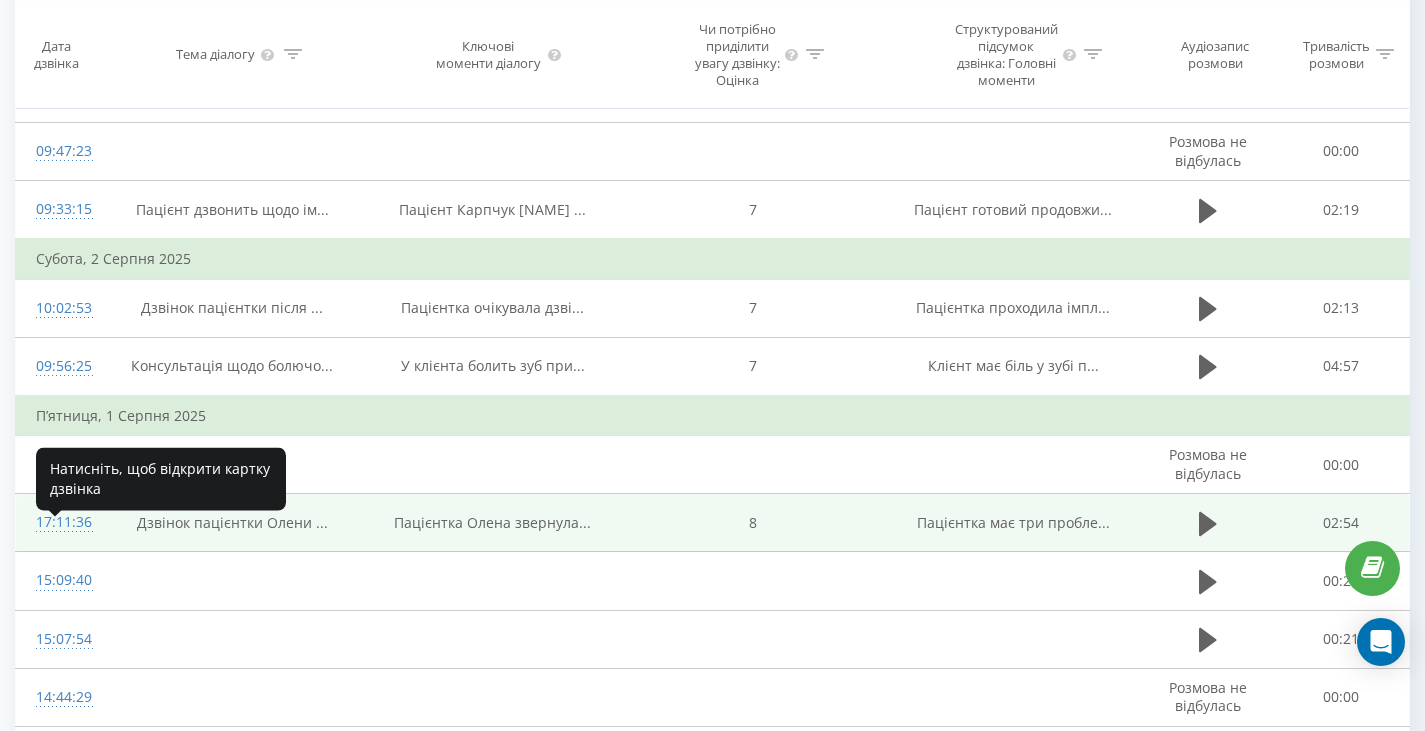 click on "17:11:36" at bounding box center [59, 522] 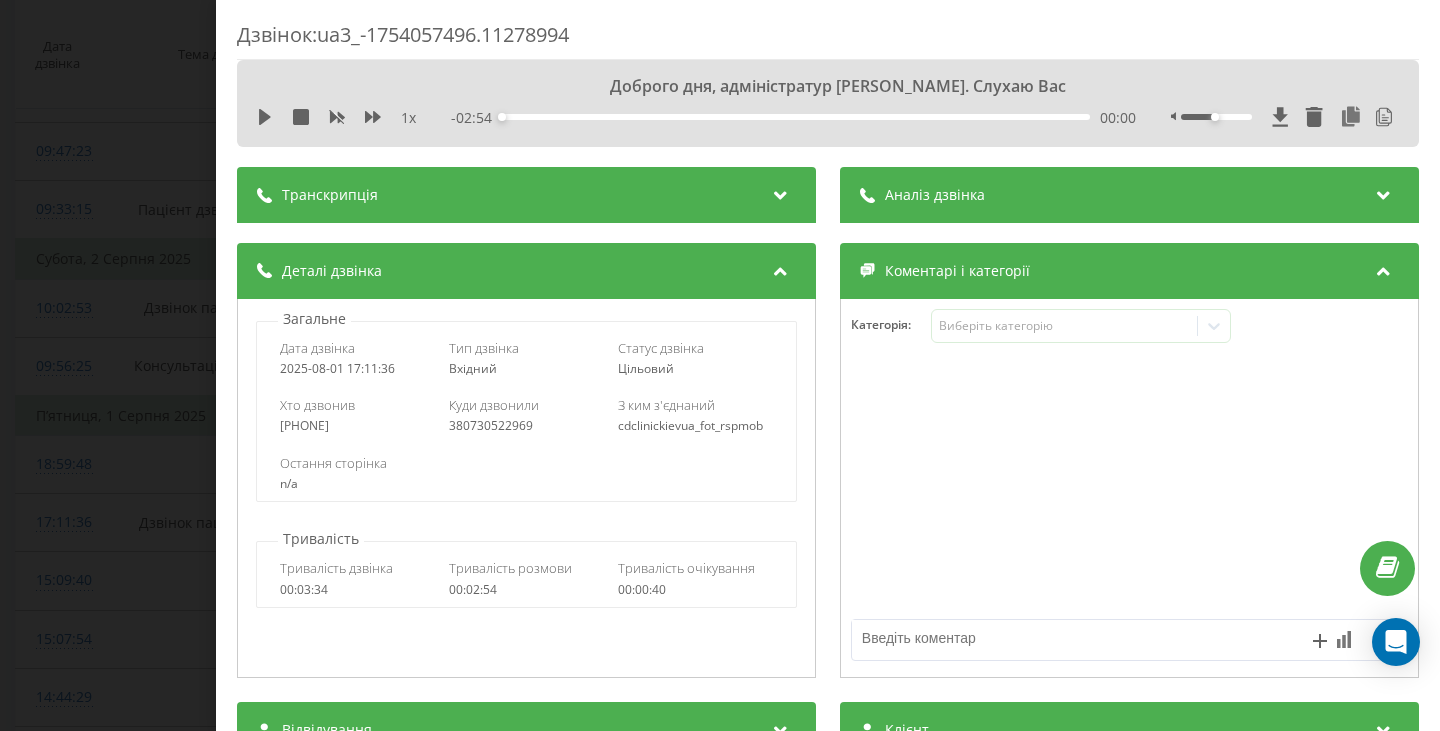 click on "Аналіз дзвінка" at bounding box center [1129, 195] 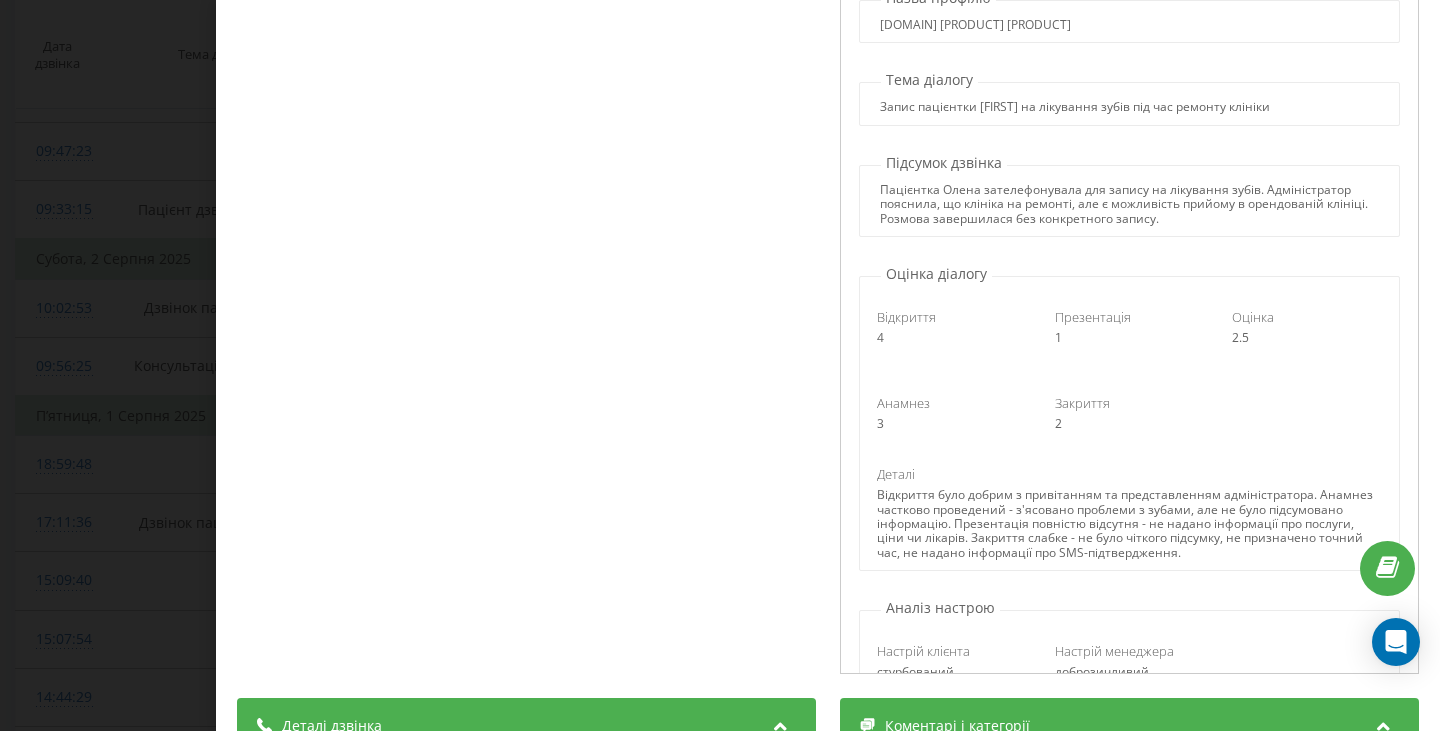 scroll, scrollTop: 263, scrollLeft: 0, axis: vertical 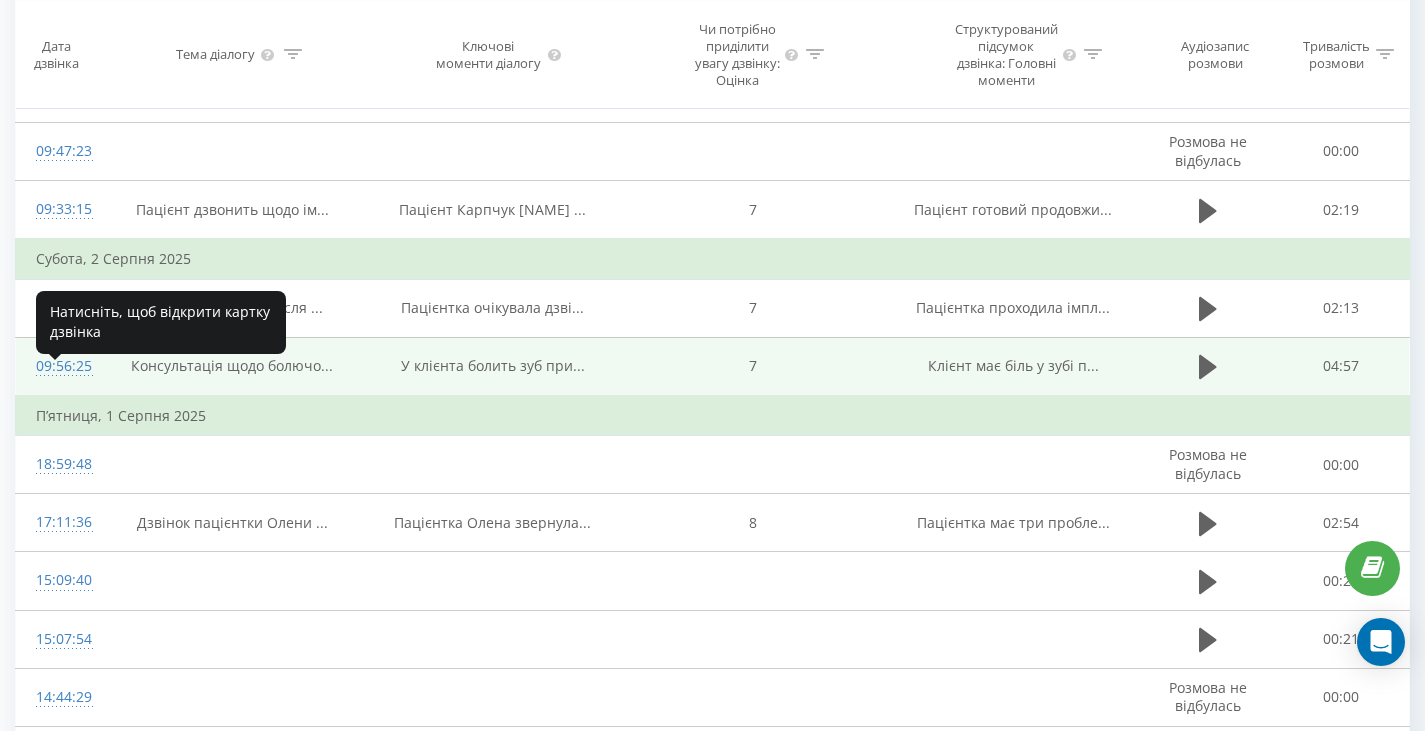 click on "09:56:25" at bounding box center (59, 366) 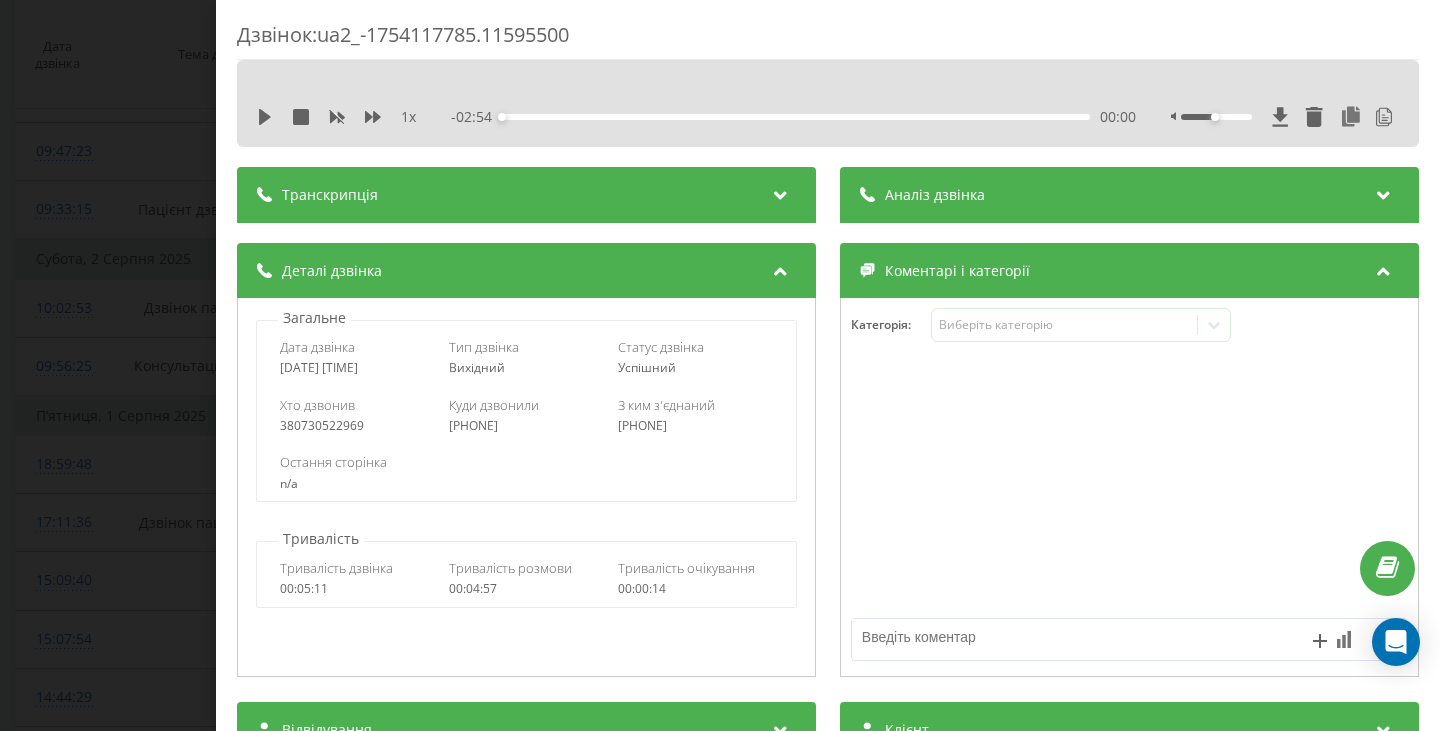 click at bounding box center [782, 195] 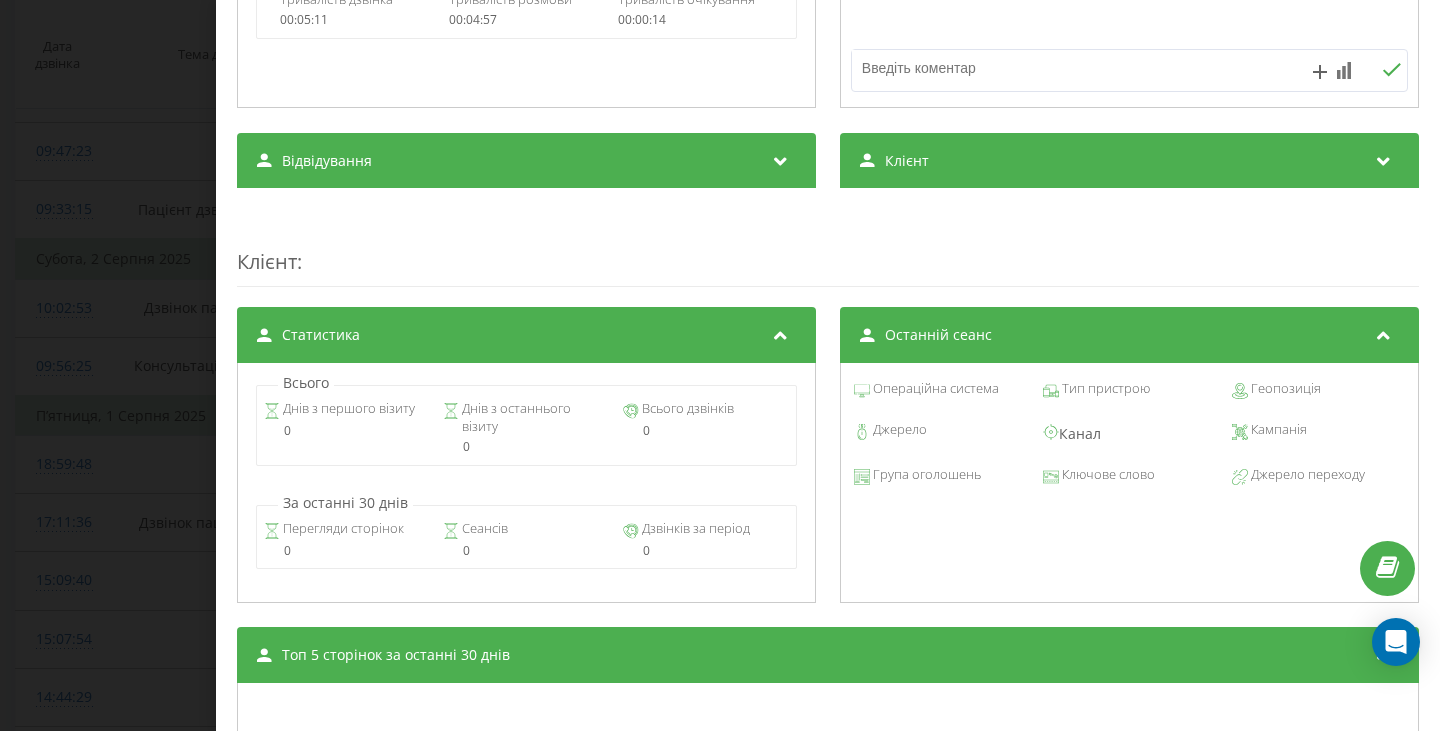 scroll, scrollTop: 1263, scrollLeft: 0, axis: vertical 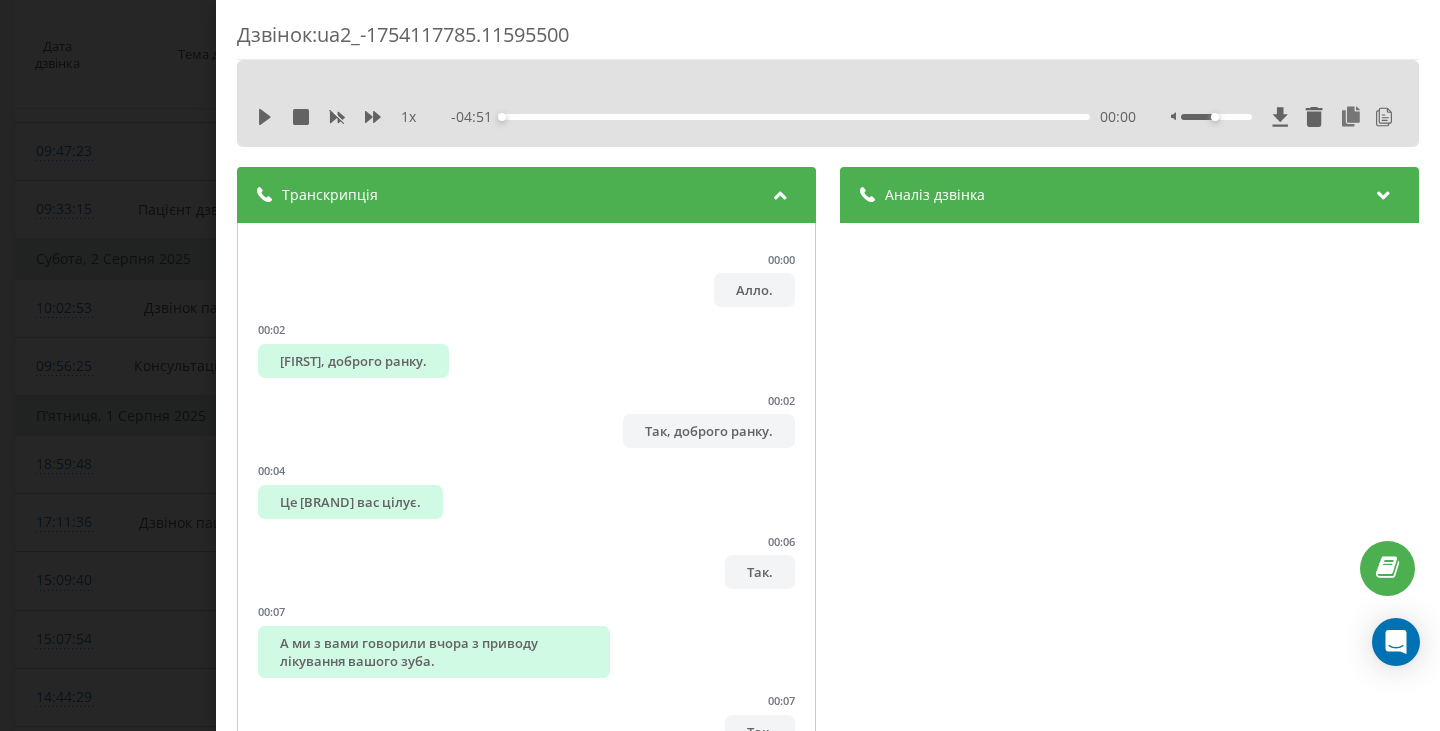 click at bounding box center (1384, 192) 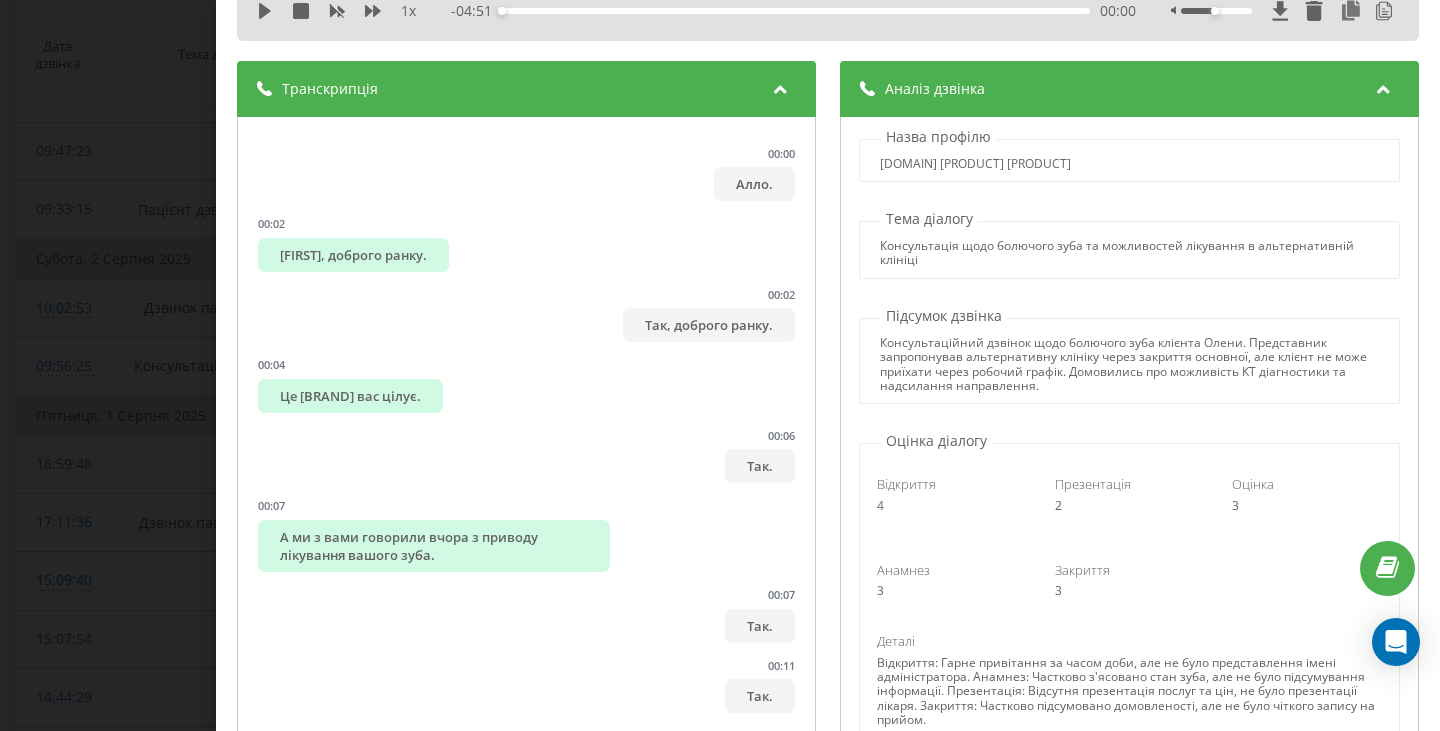 scroll, scrollTop: 107, scrollLeft: 0, axis: vertical 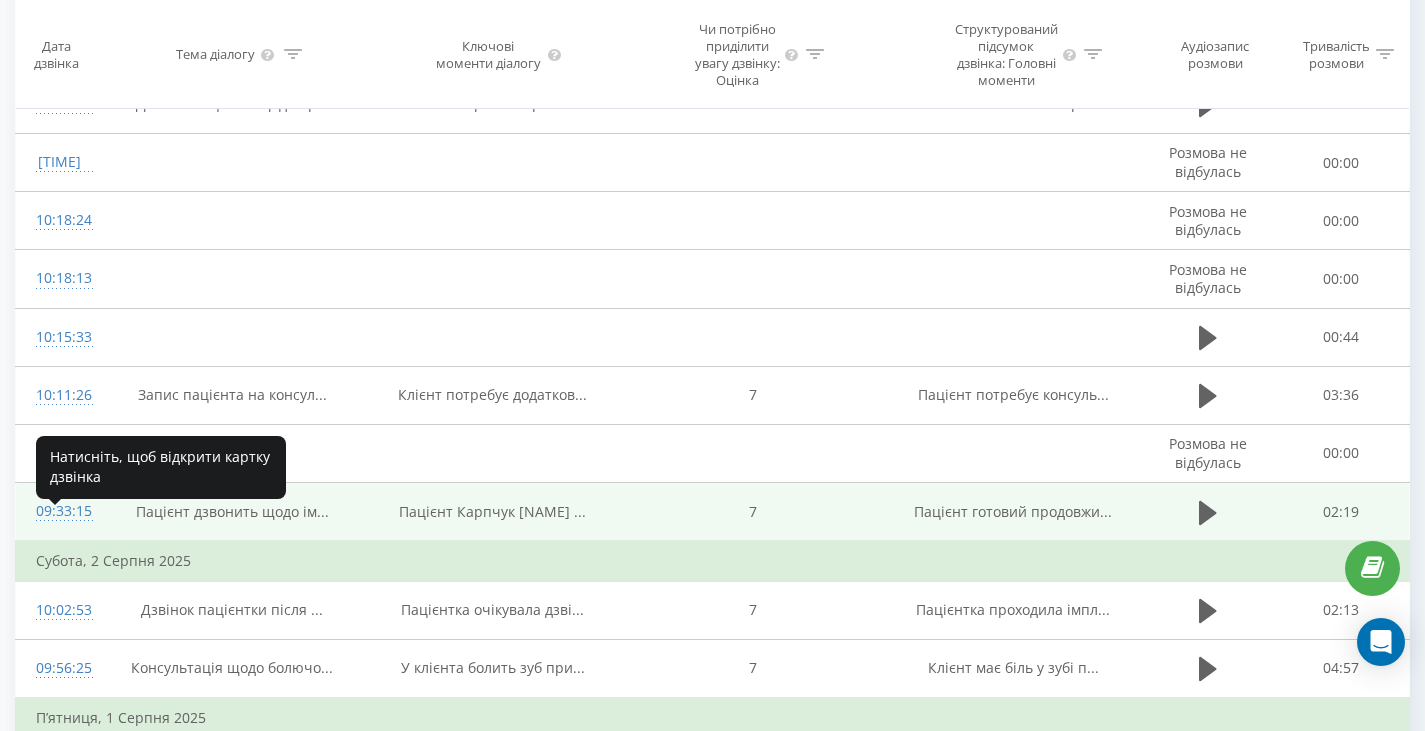 click on "09:33:15" at bounding box center (59, 511) 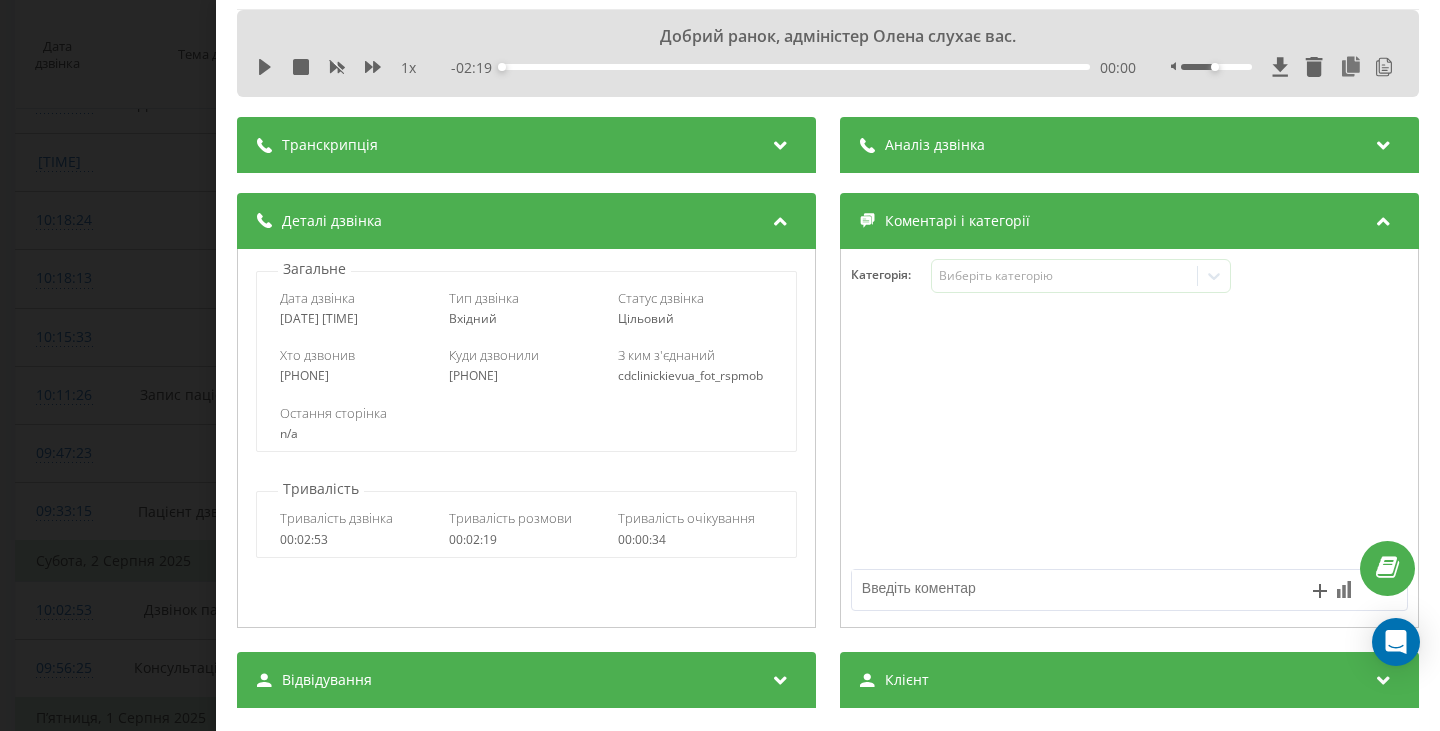 scroll, scrollTop: 0, scrollLeft: 0, axis: both 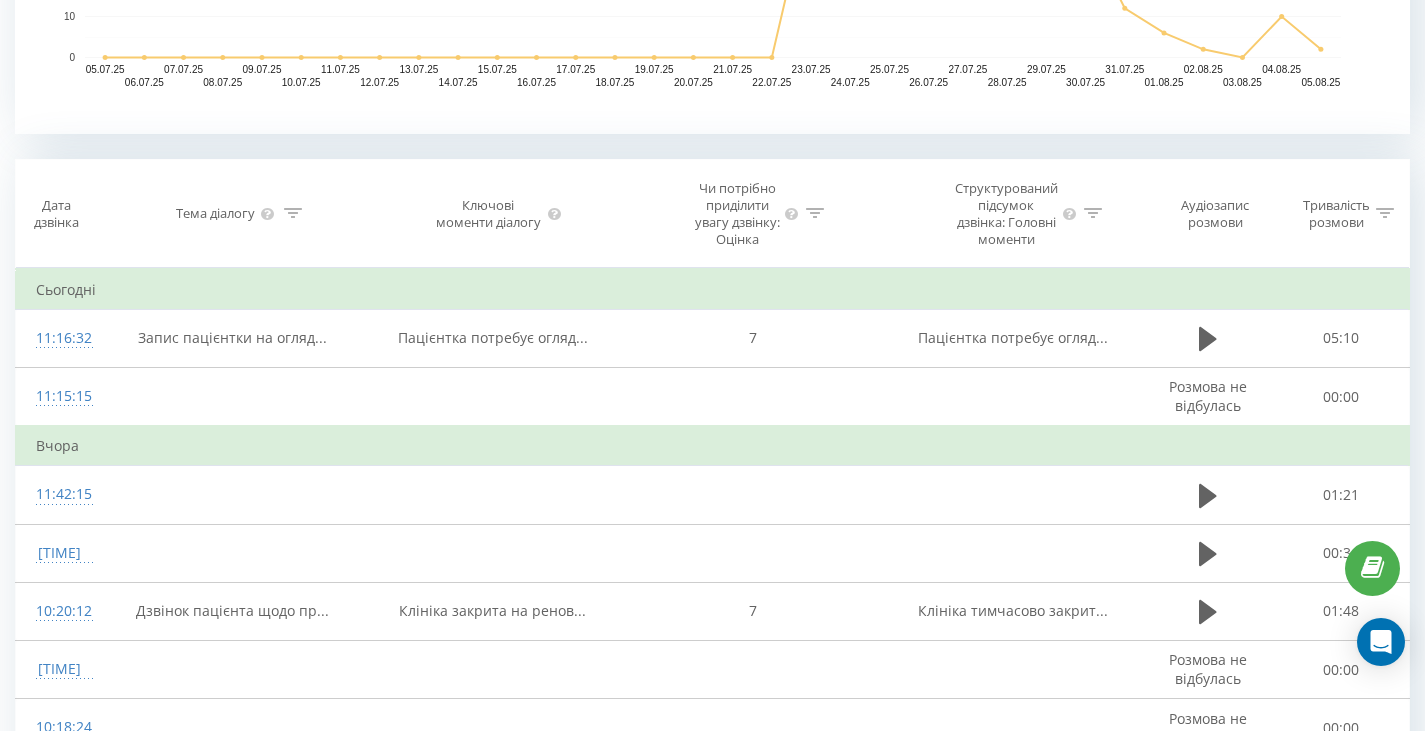 click 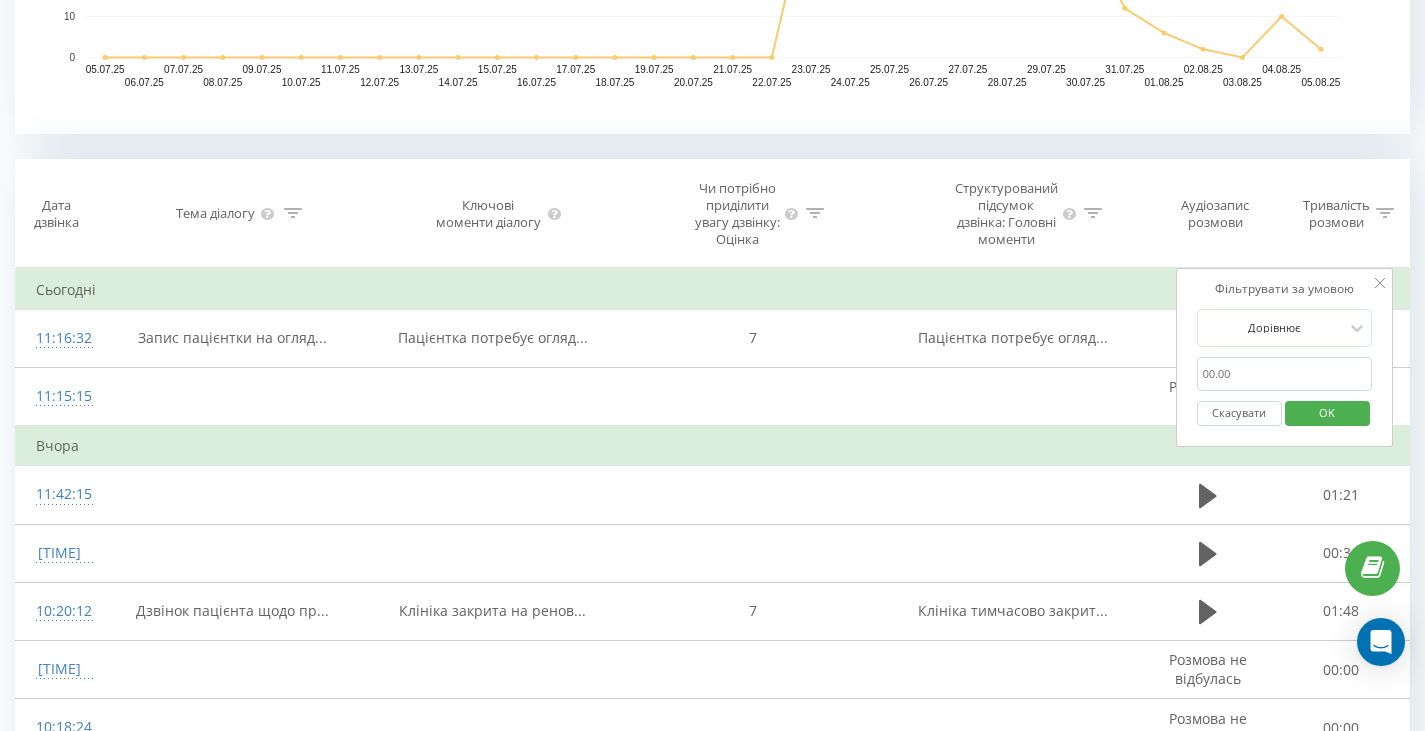 click 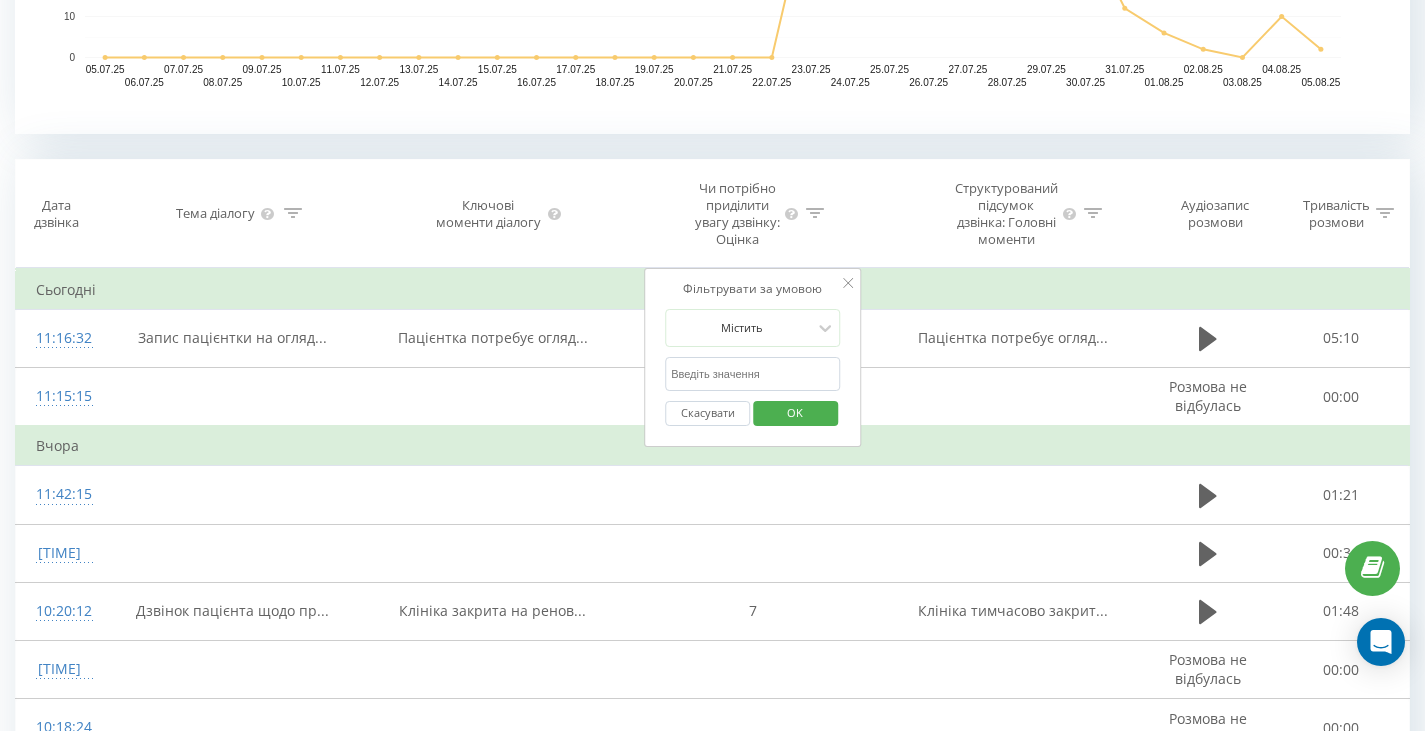 scroll, scrollTop: 65, scrollLeft: 0, axis: vertical 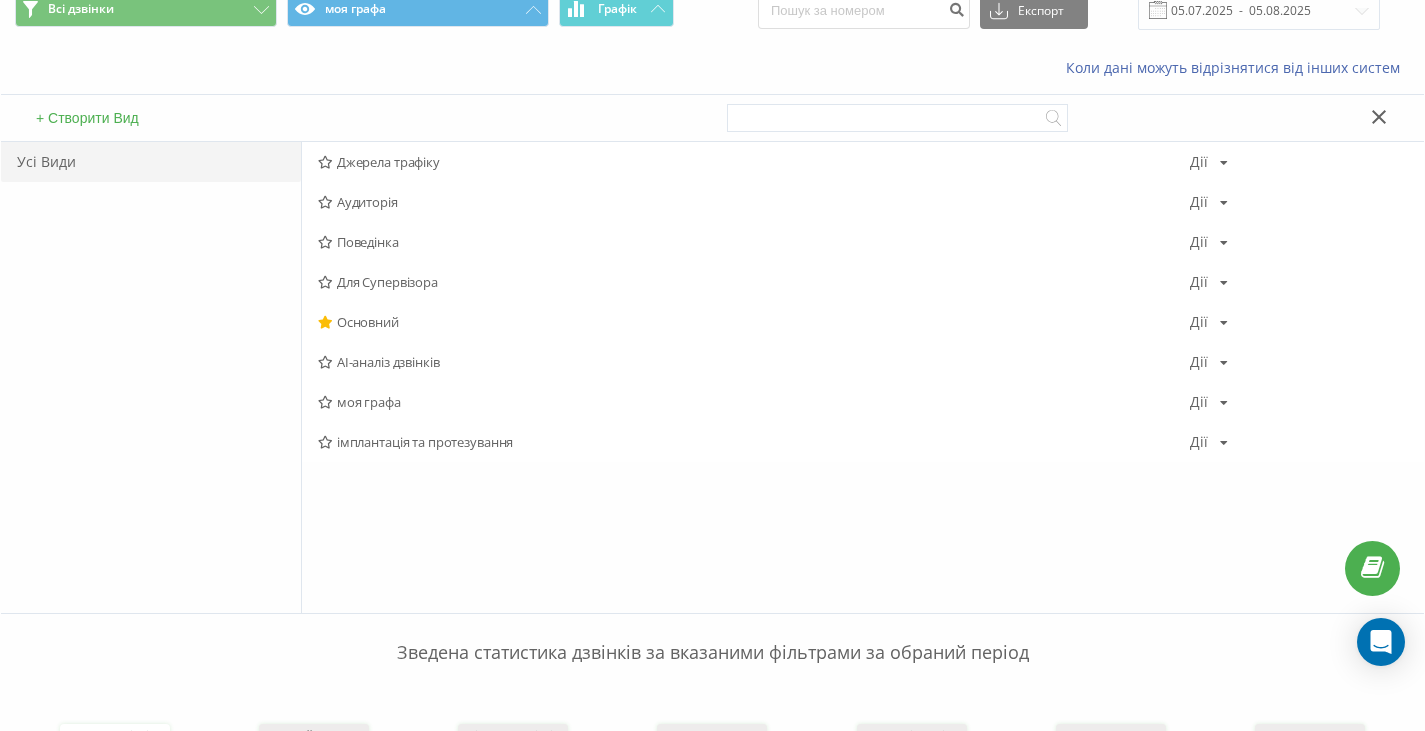 click 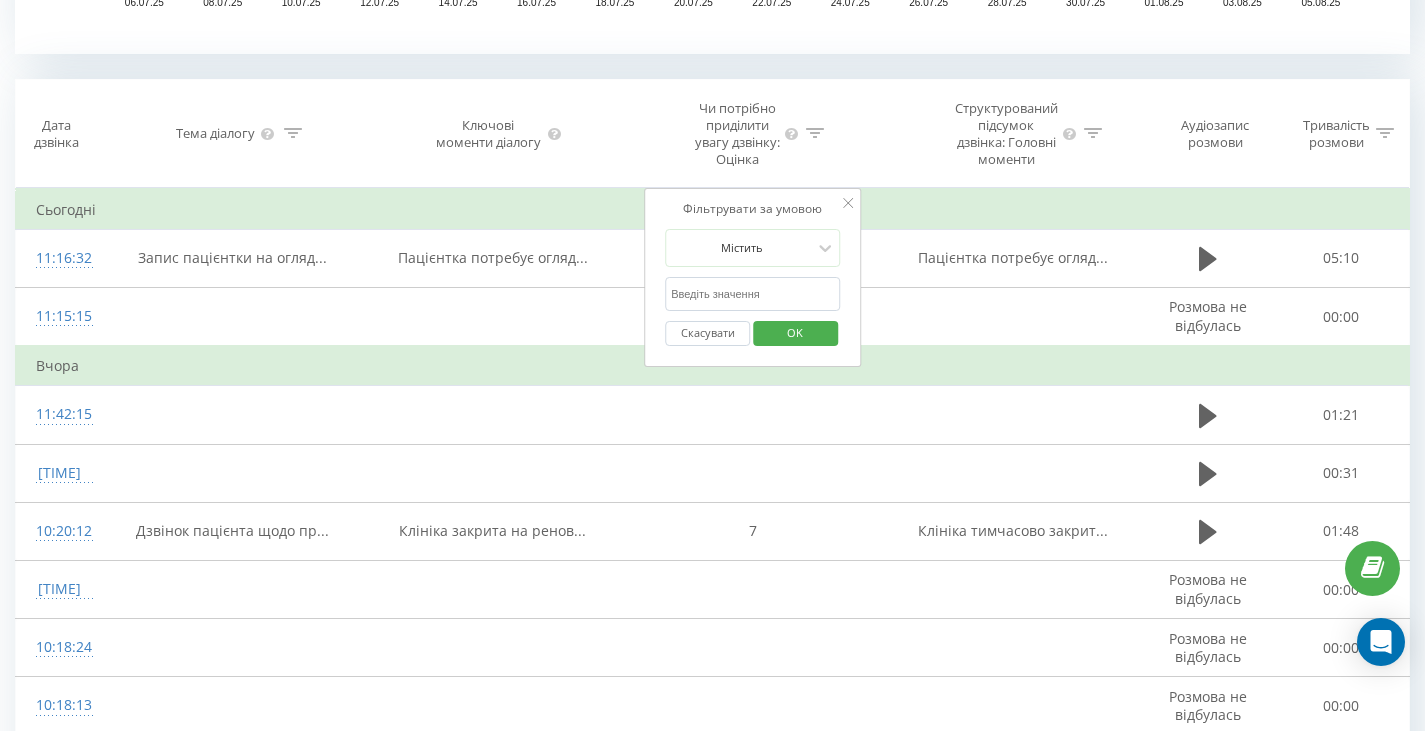 scroll, scrollTop: 782, scrollLeft: 0, axis: vertical 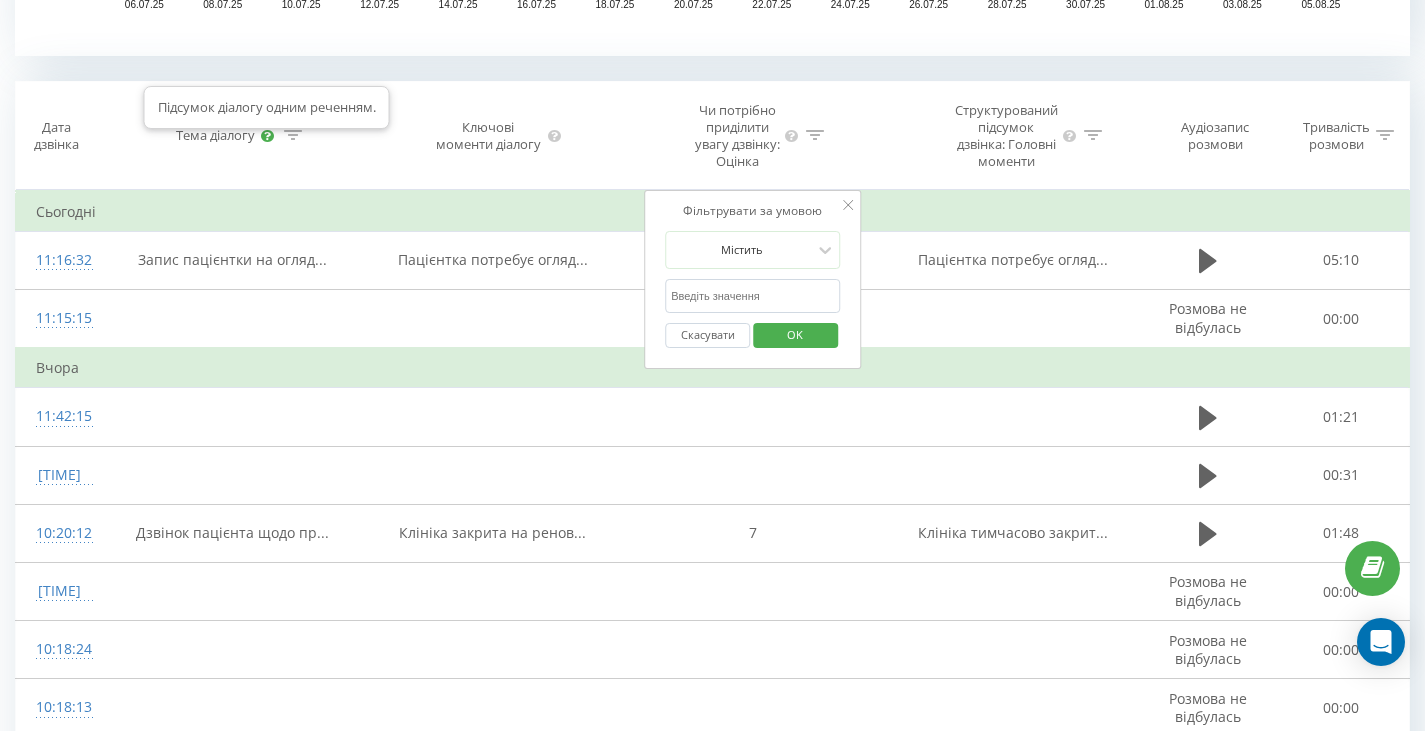 click at bounding box center (267, 135) 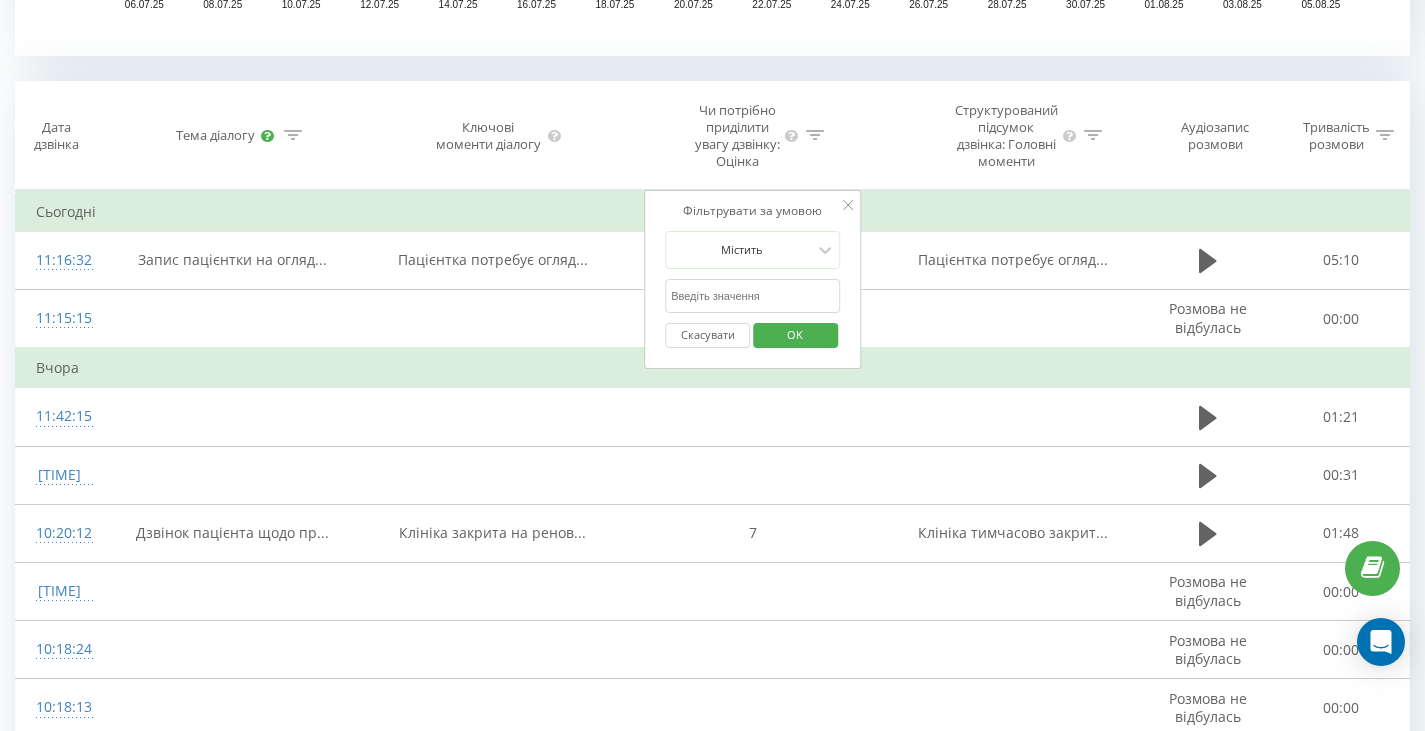 click at bounding box center (267, 135) 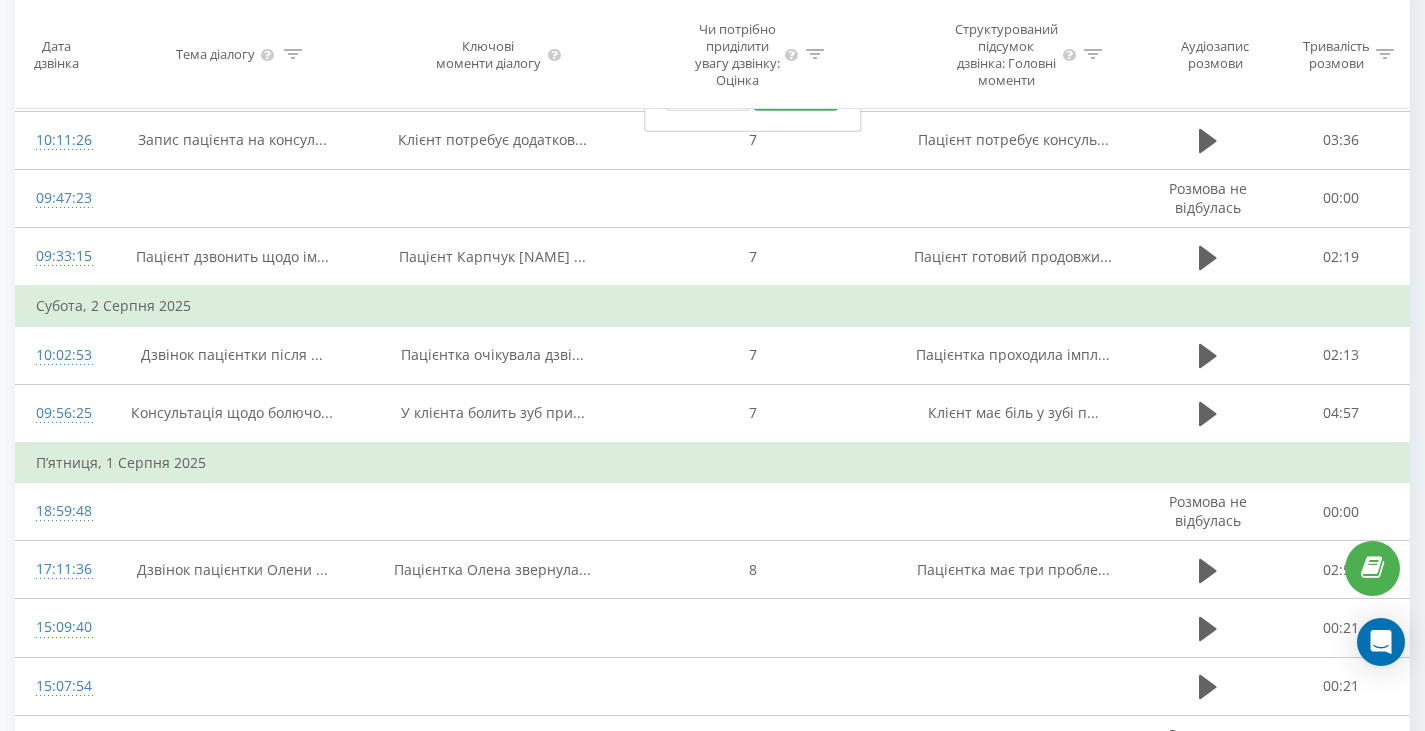 scroll, scrollTop: 1489, scrollLeft: 0, axis: vertical 